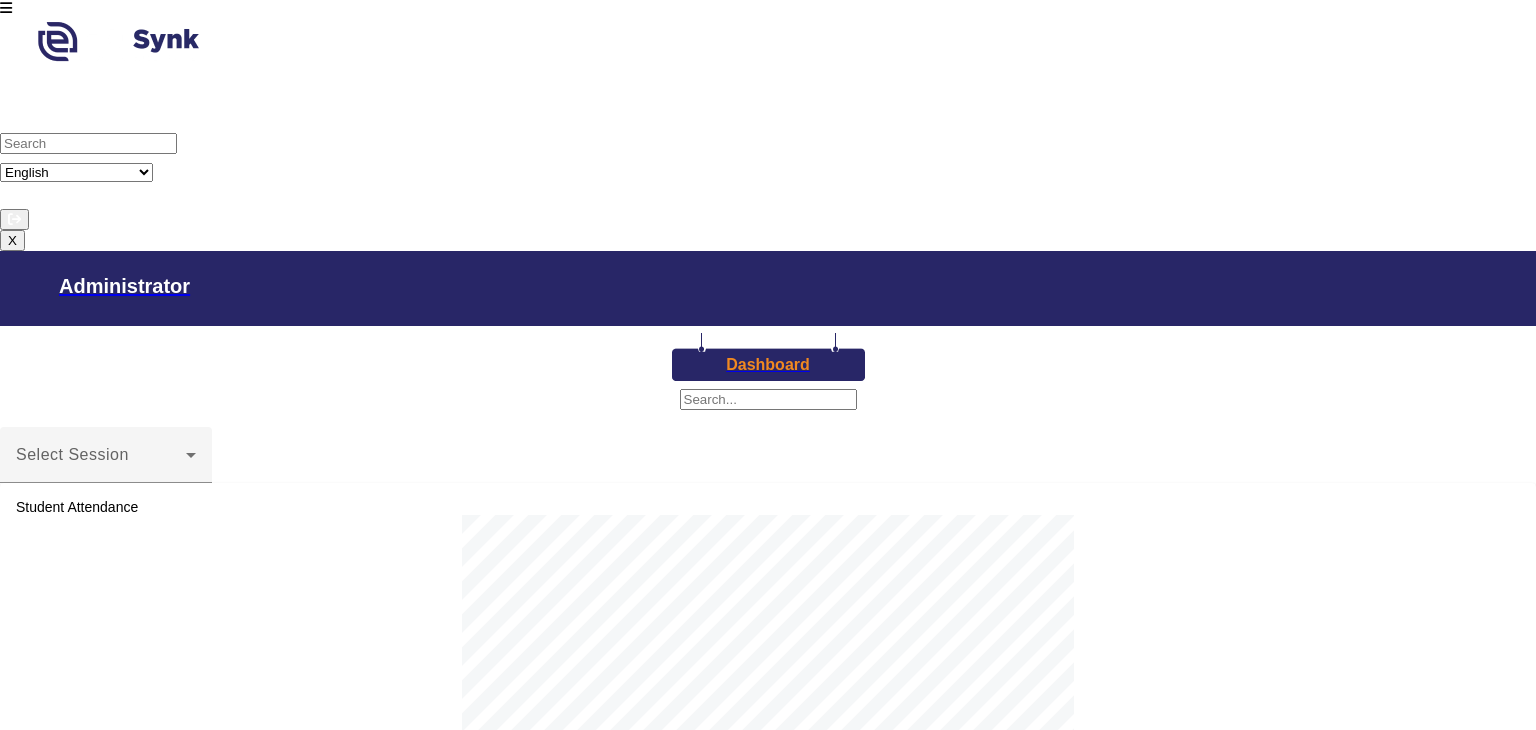 scroll, scrollTop: 0, scrollLeft: 0, axis: both 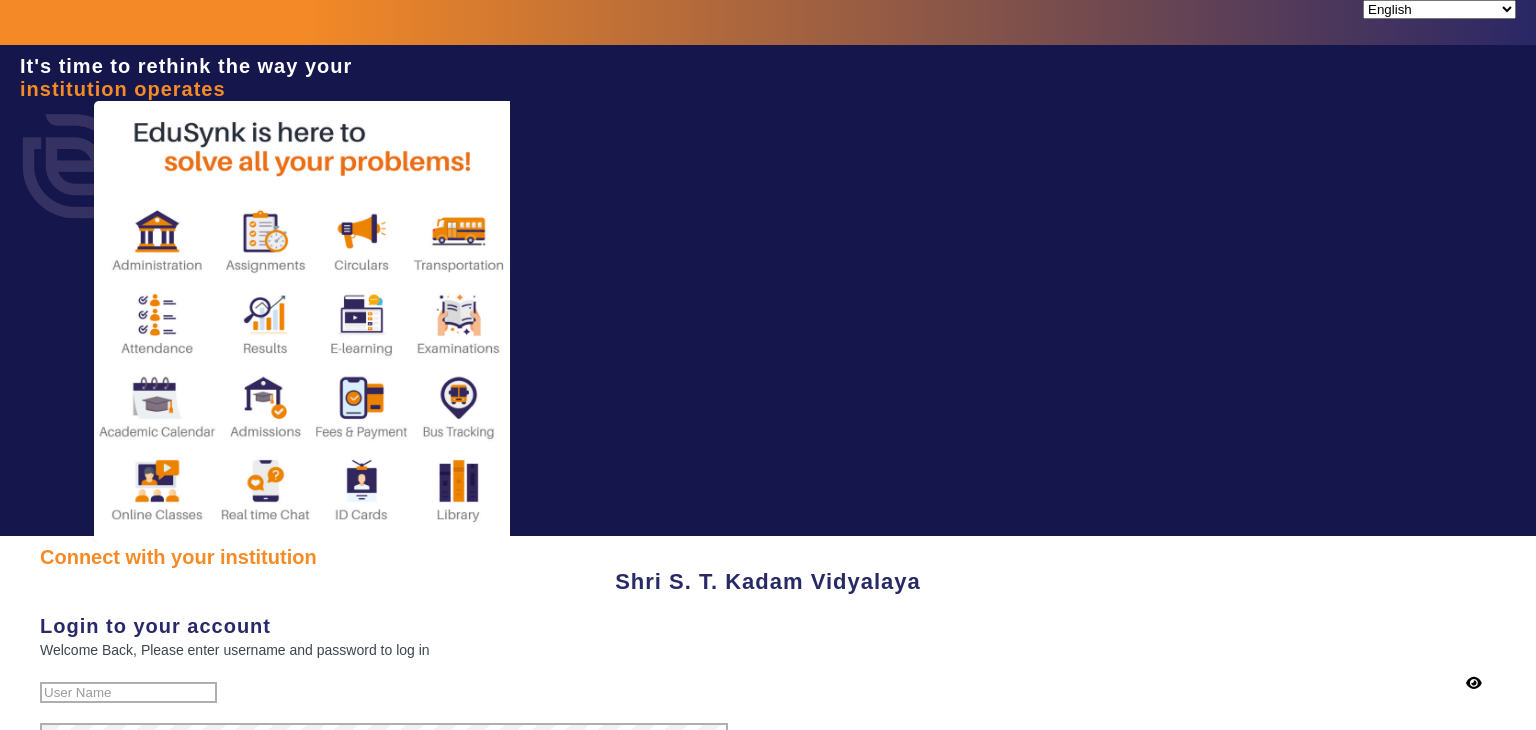 type on "[PHONE]" 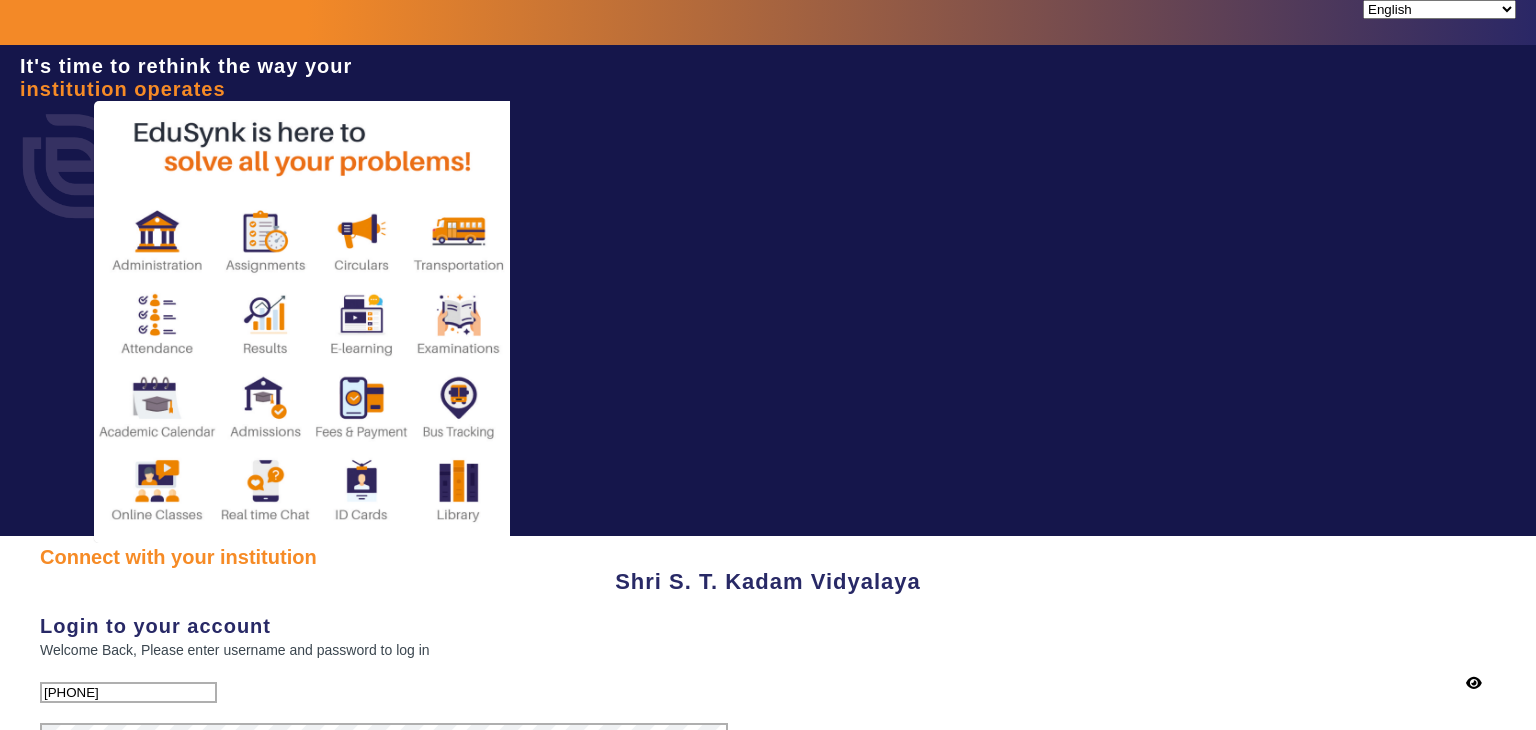 click on "Sign In" at bounding box center (117, 833) 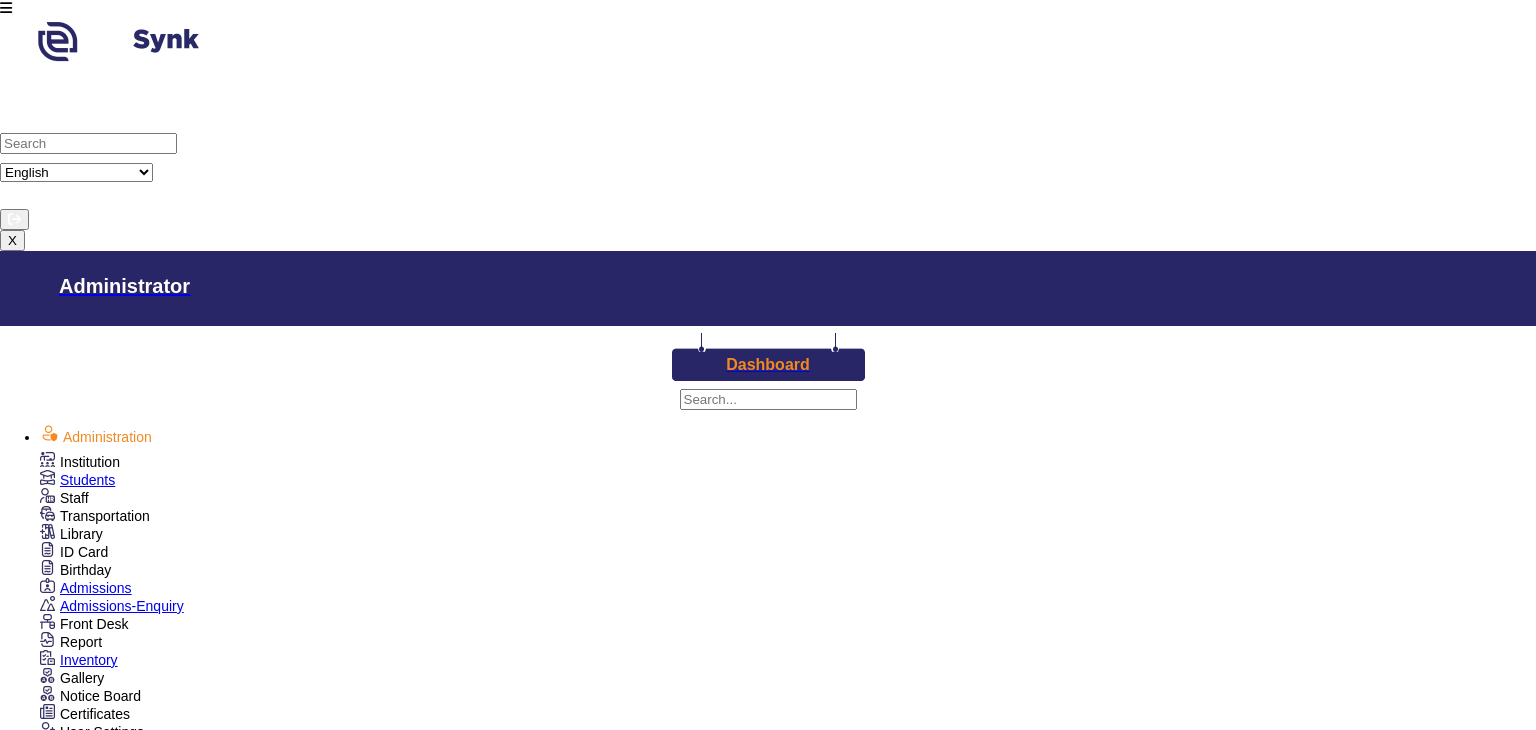 click on "Library" at bounding box center [80, 462] 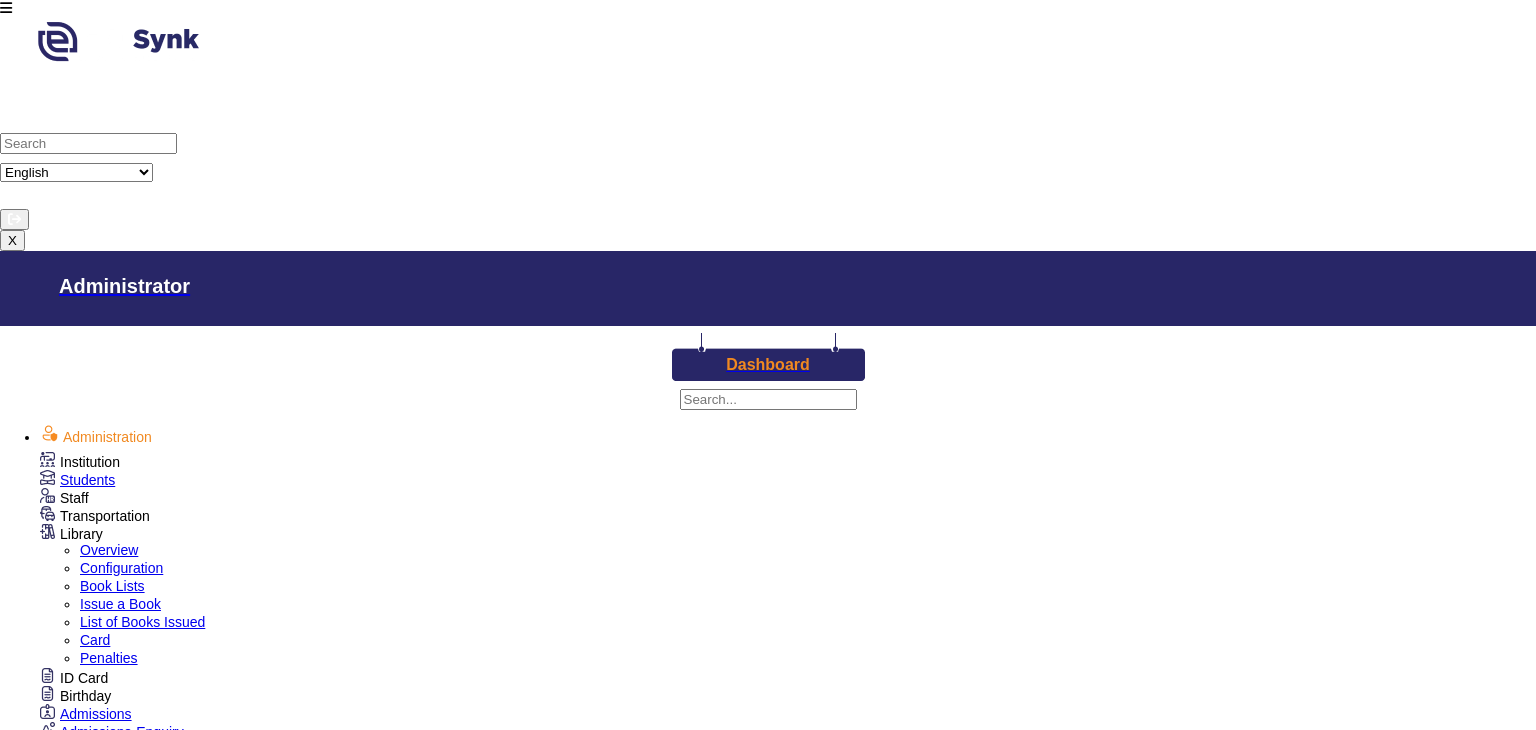 click on "Book Lists" at bounding box center (112, 586) 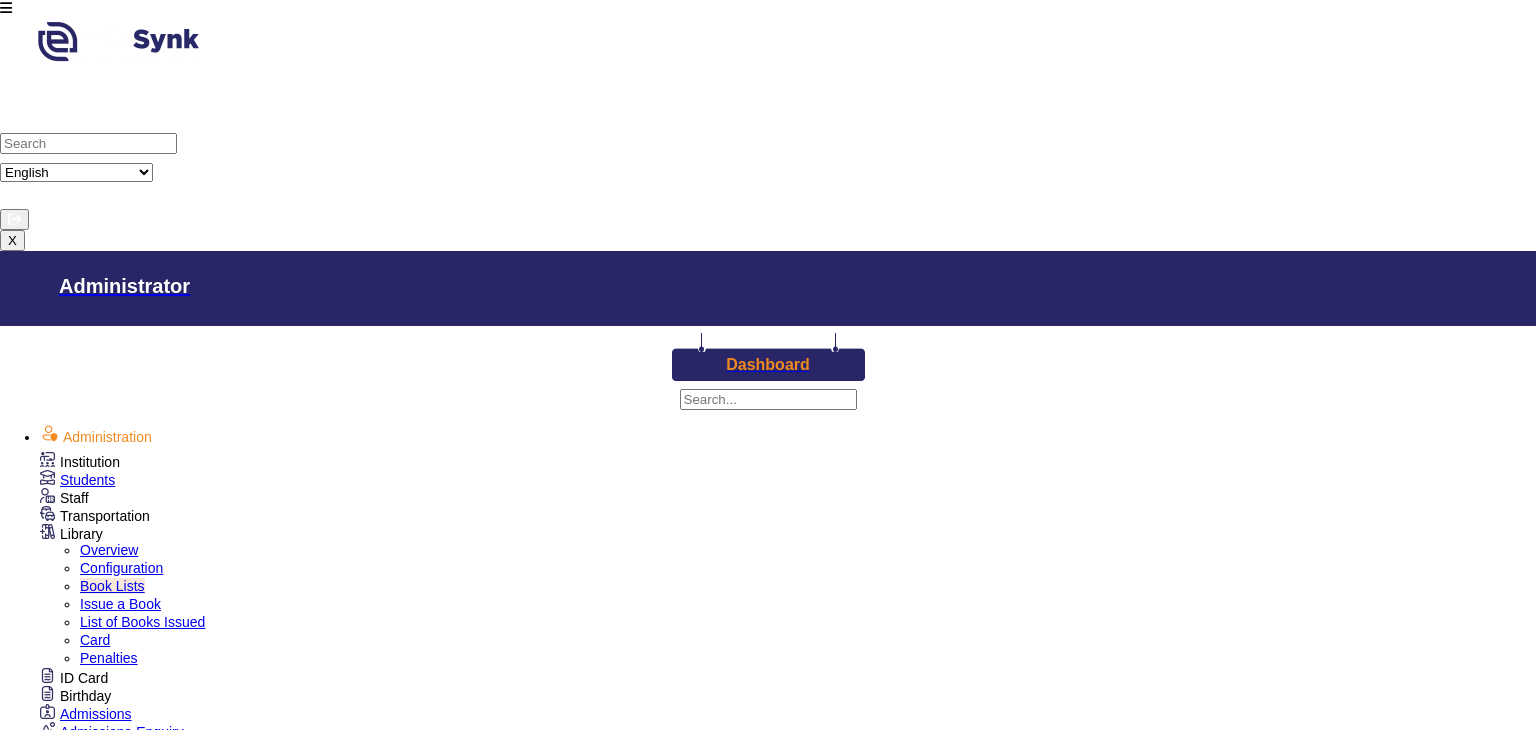 click on "Issue a Book" at bounding box center [120, 604] 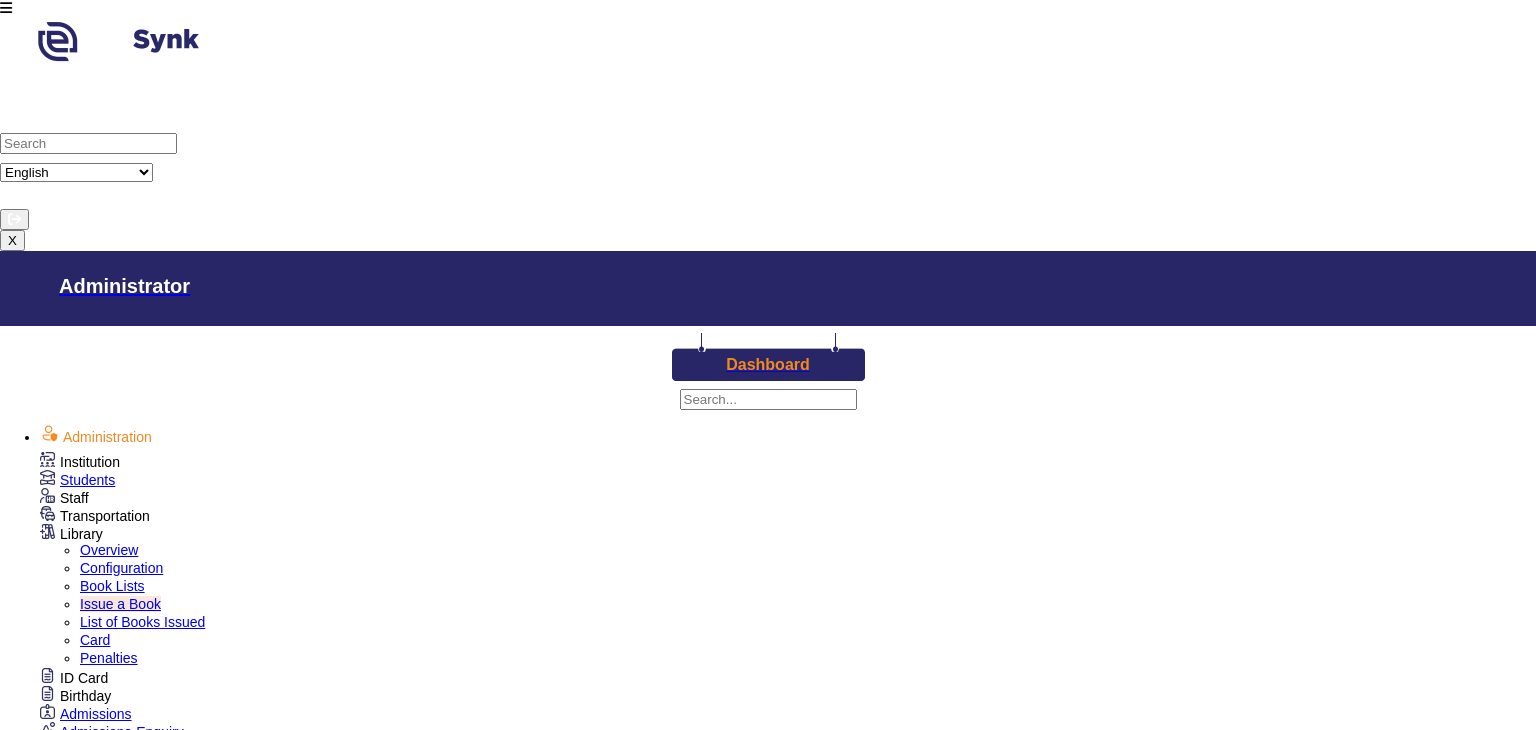 click on "List of Books Issued" at bounding box center (142, 622) 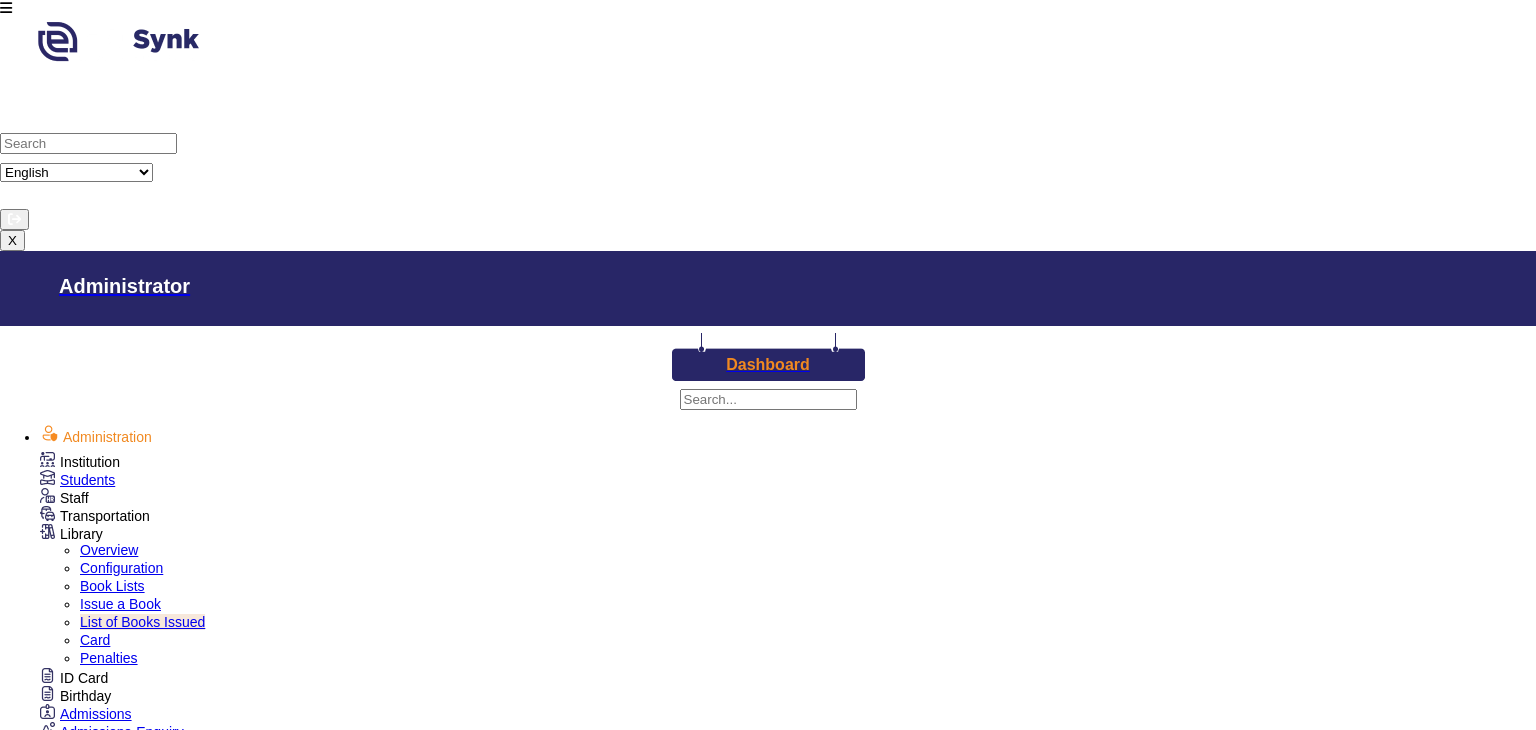 scroll, scrollTop: 0, scrollLeft: 0, axis: both 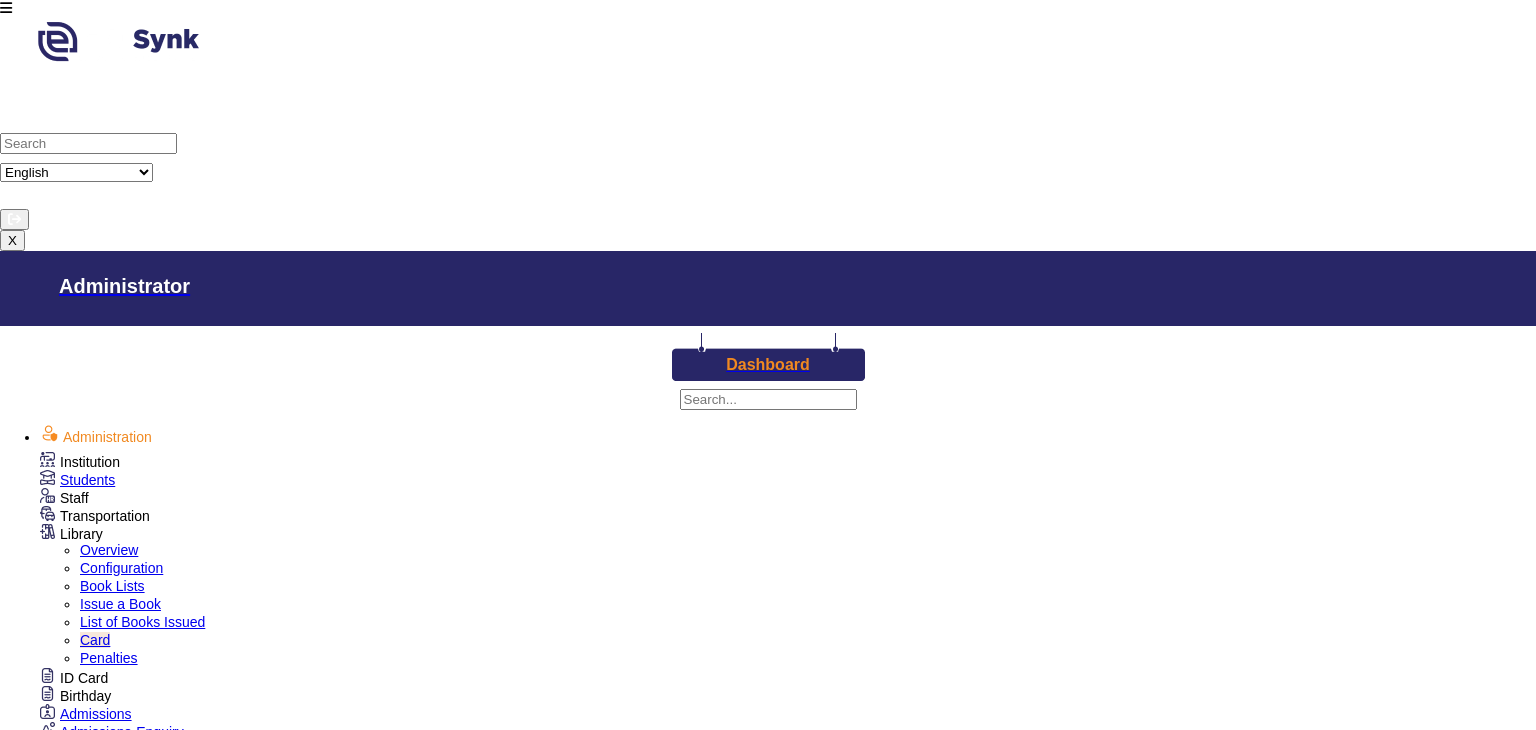 click on "Penalties" at bounding box center [0, 0] 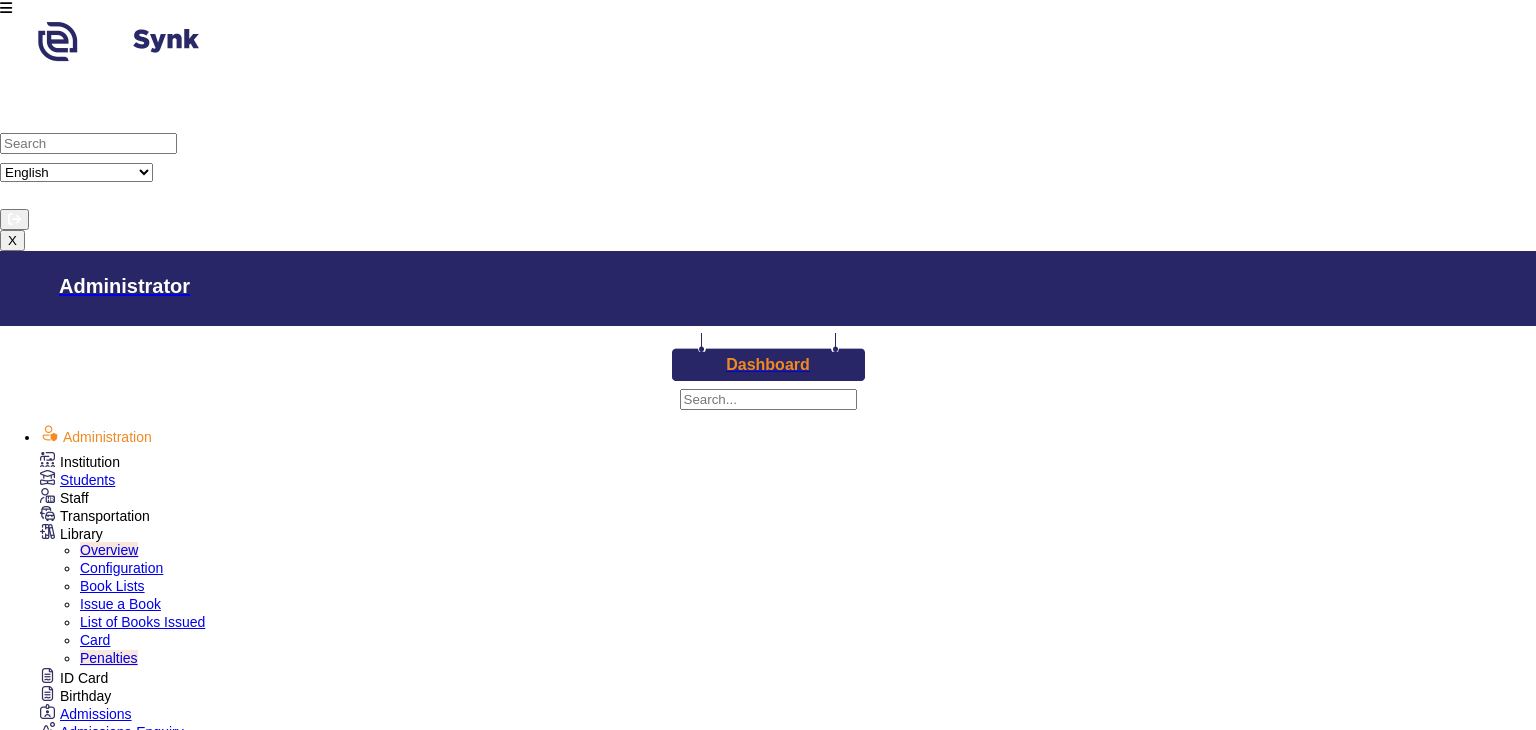 click on "Configuration" at bounding box center (121, 568) 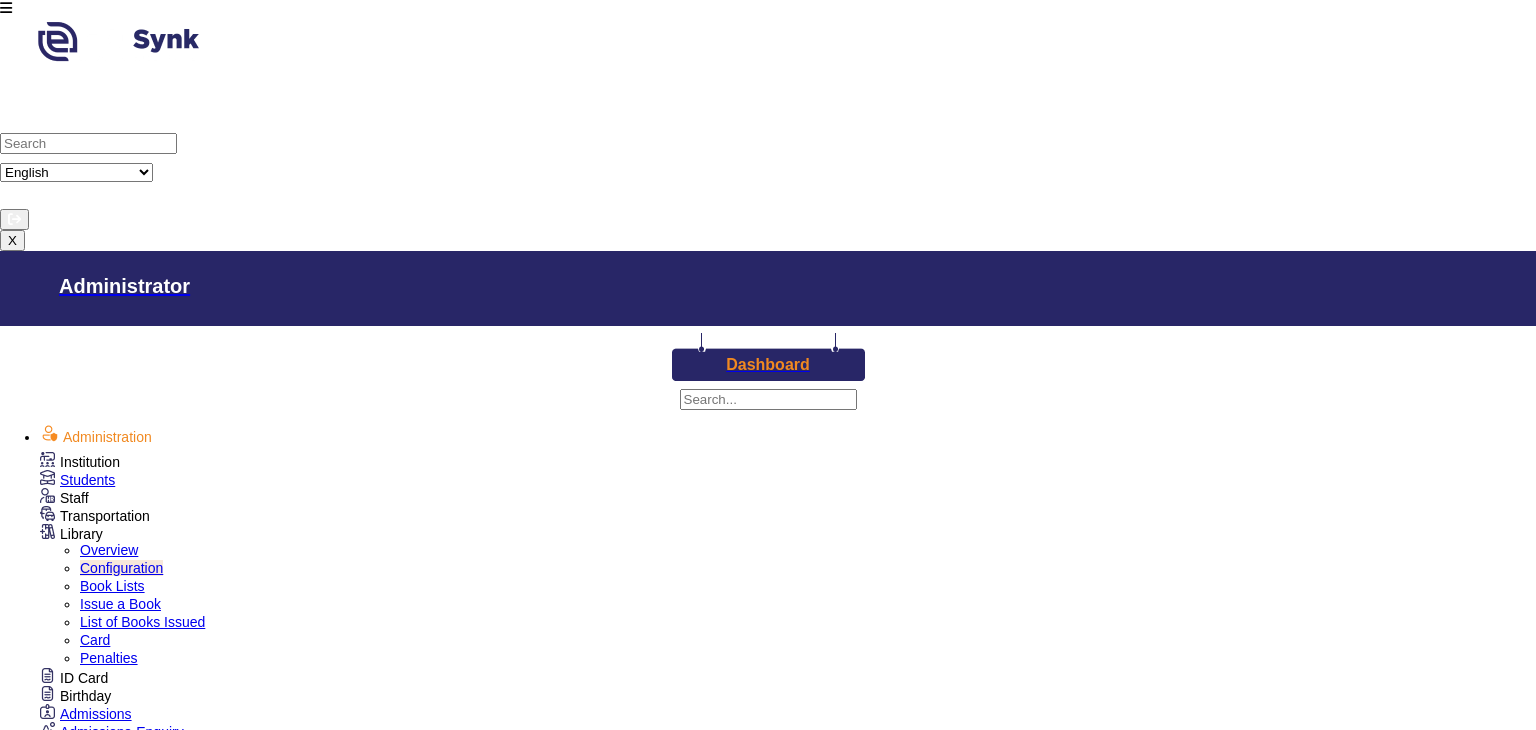 click on "Institution" at bounding box center (80, 462) 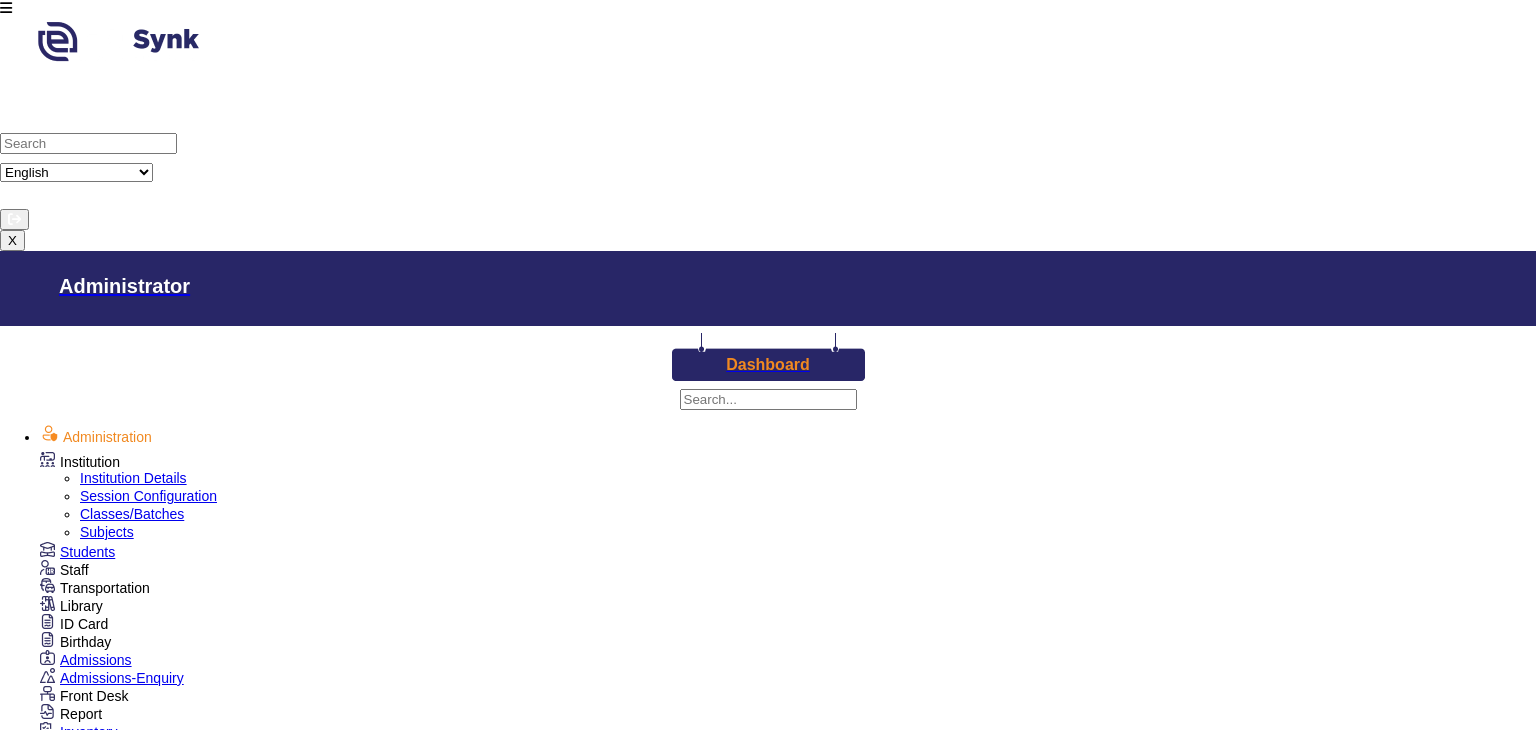 click on "Institution Details" at bounding box center (133, 478) 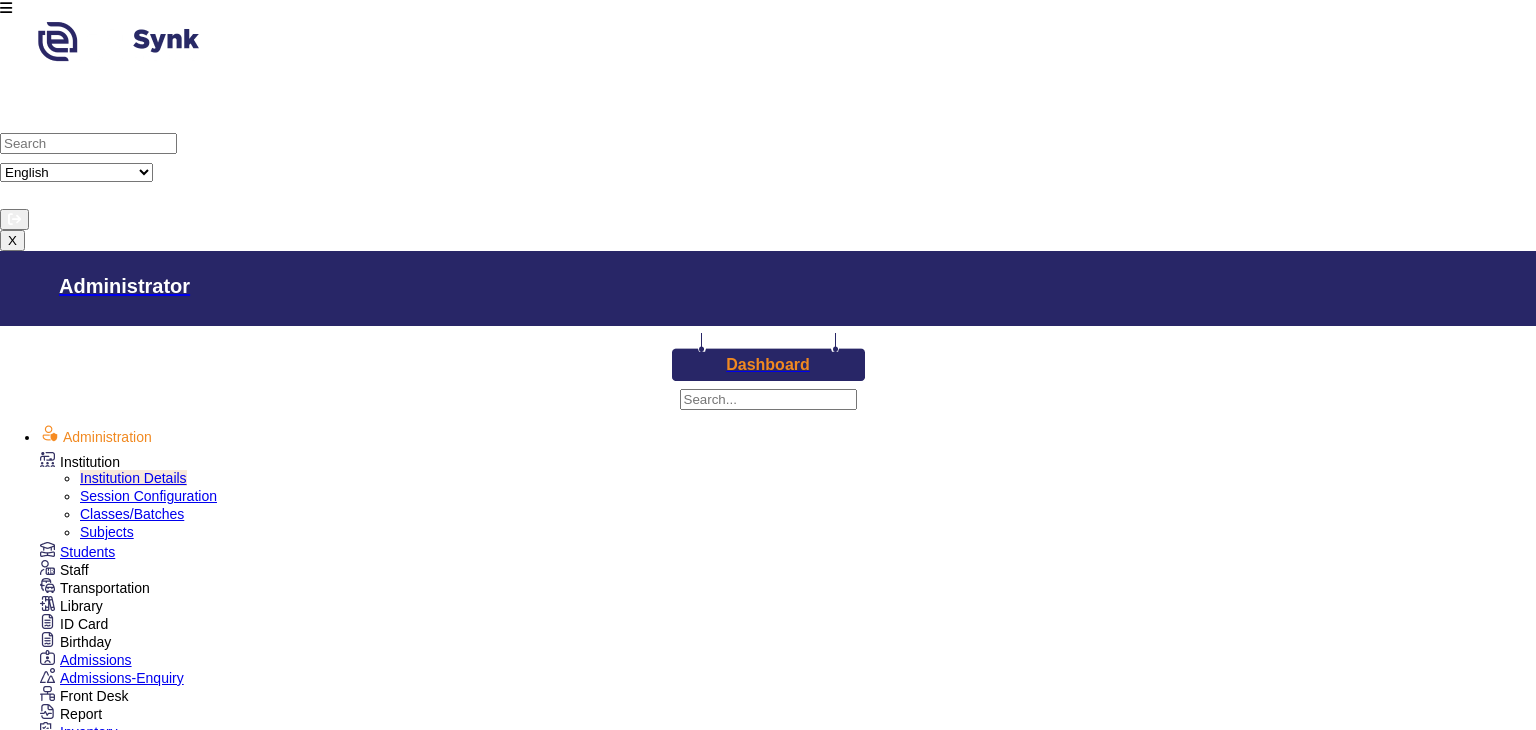click on "Session Configuration" at bounding box center [148, 496] 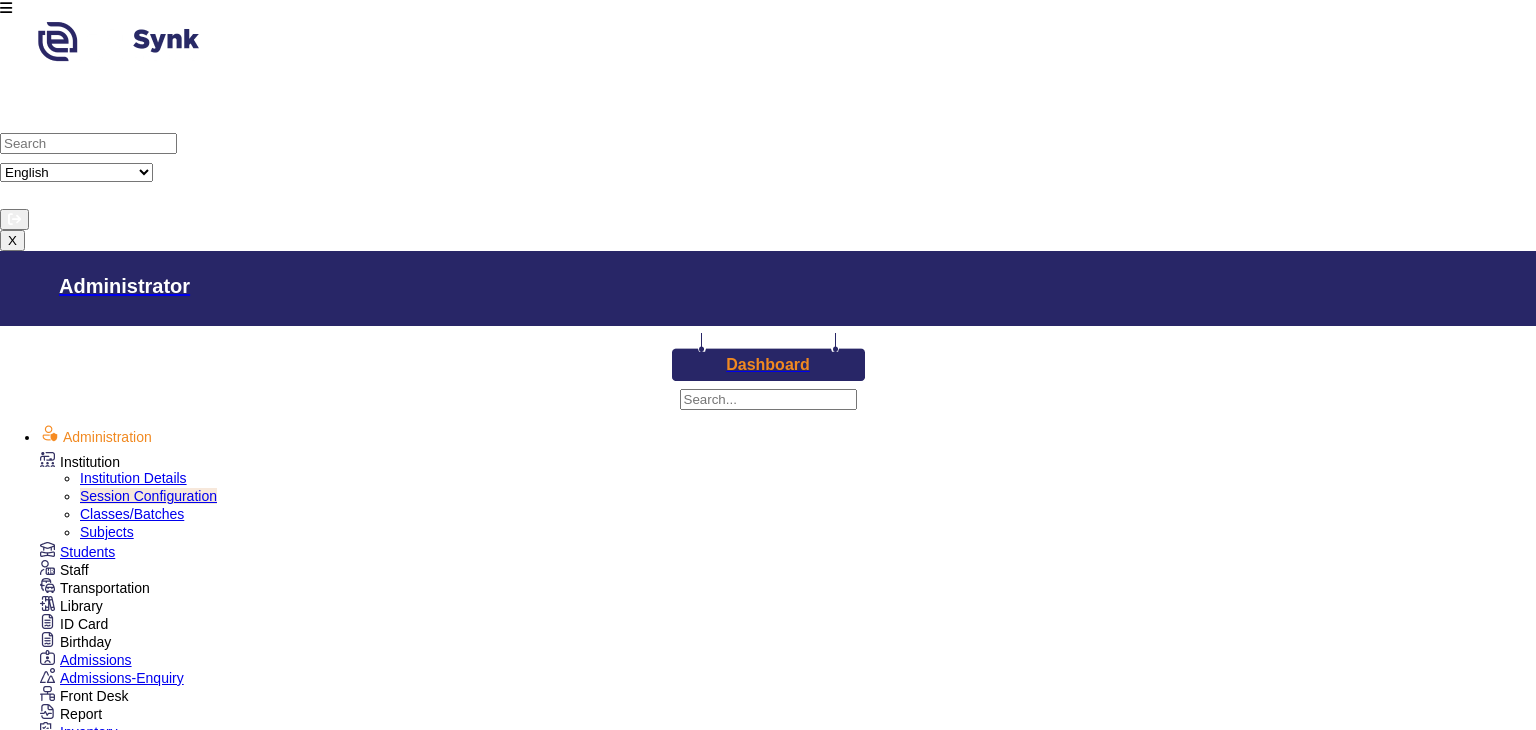 click on "Classes/Batches" at bounding box center (132, 514) 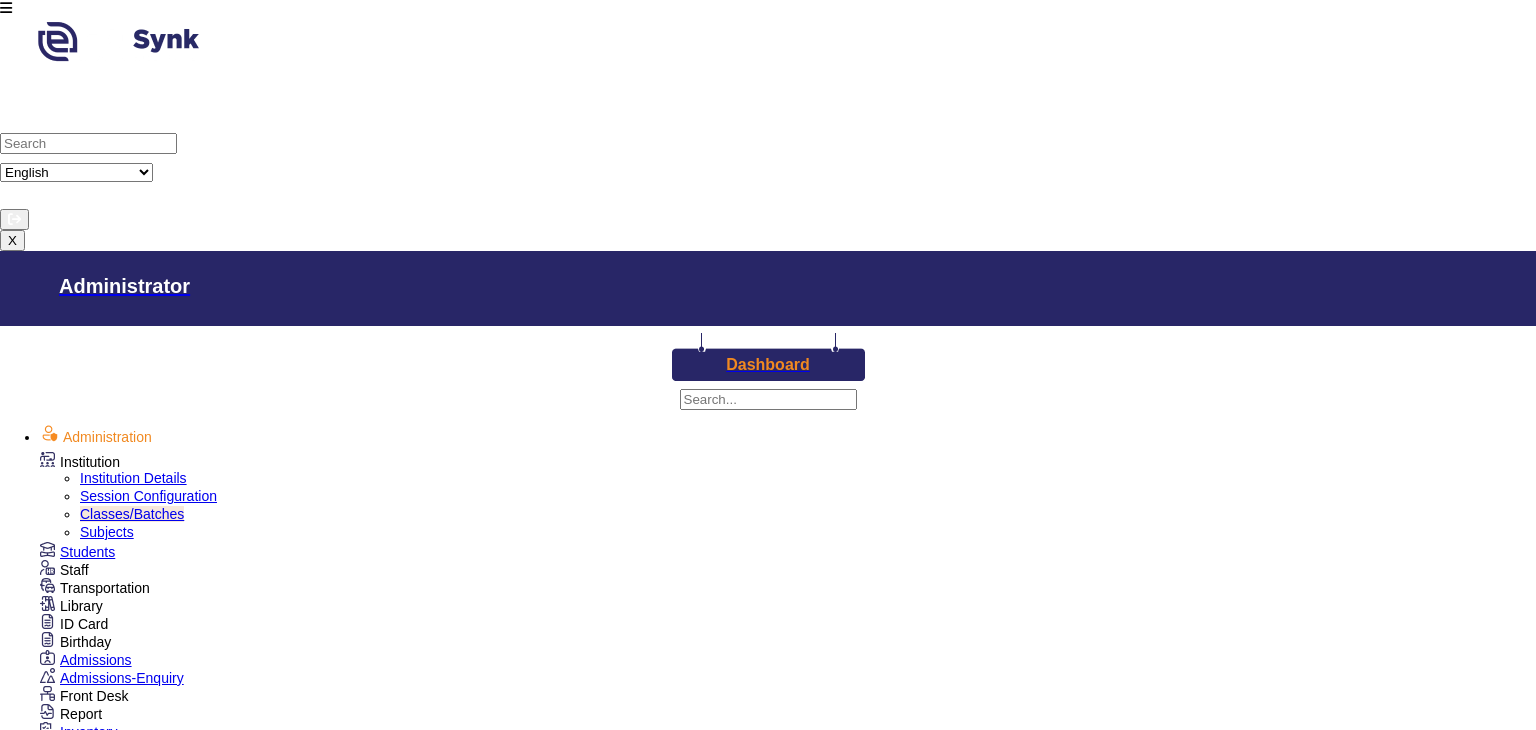 click on "Library" at bounding box center (80, 462) 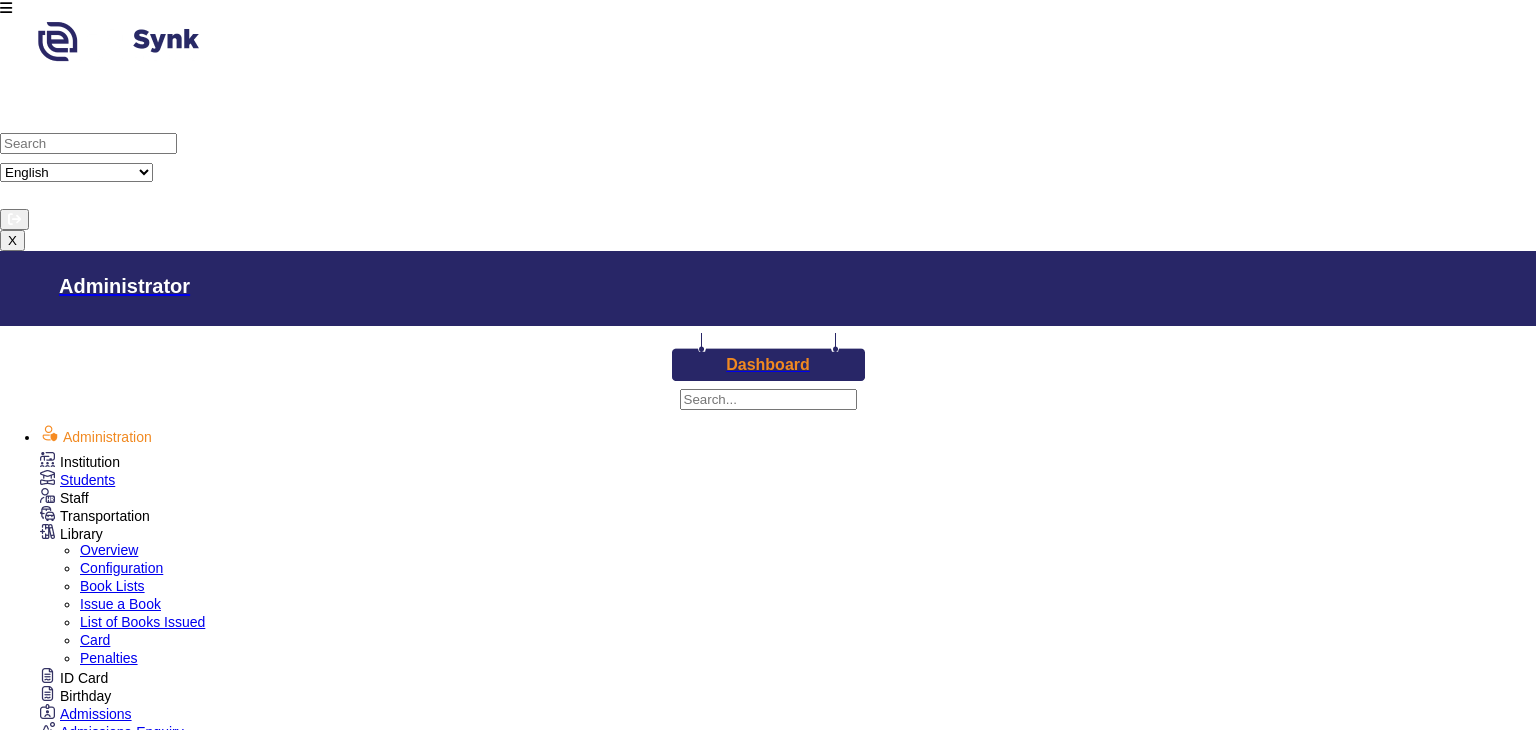 click on "List of Books Issued" at bounding box center [142, 622] 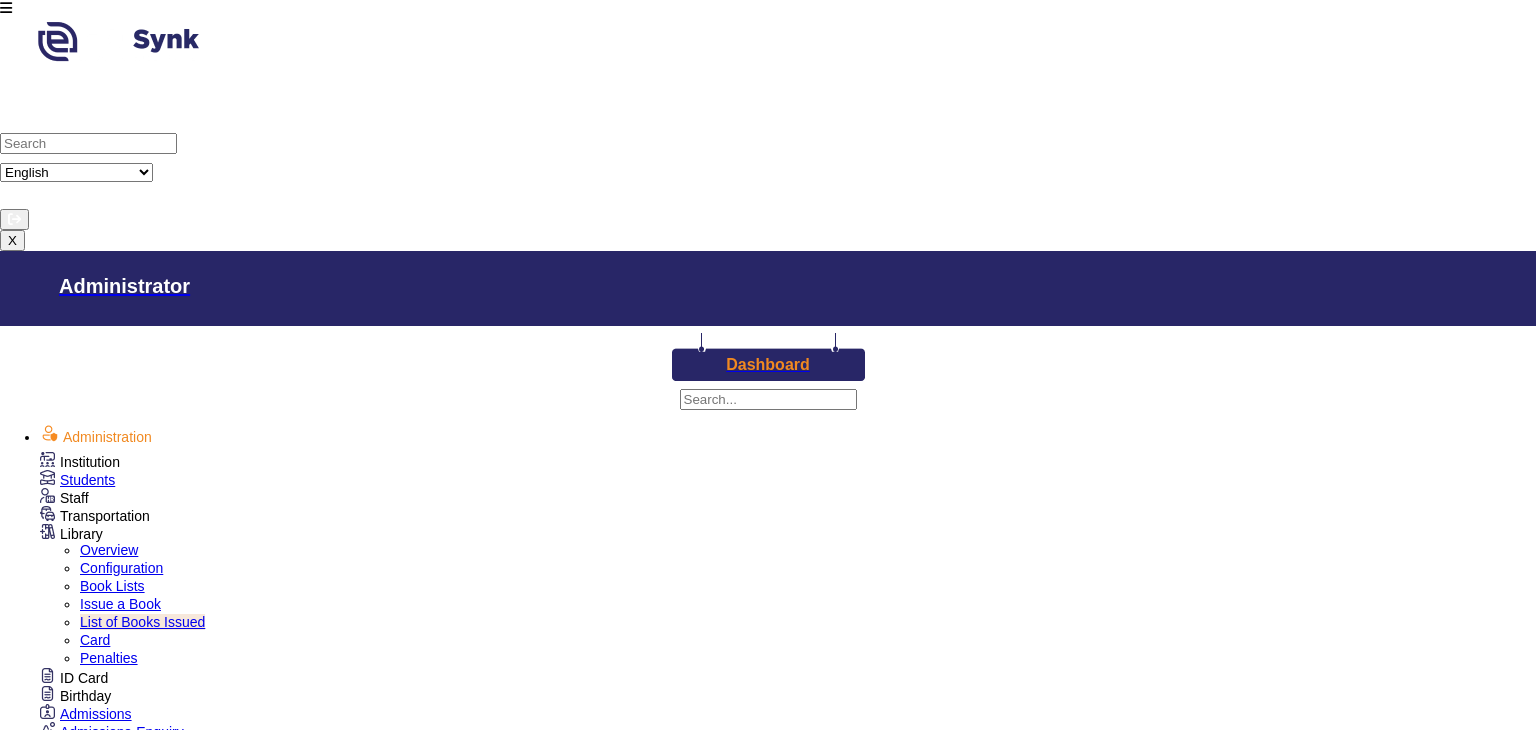 scroll, scrollTop: 0, scrollLeft: 0, axis: both 